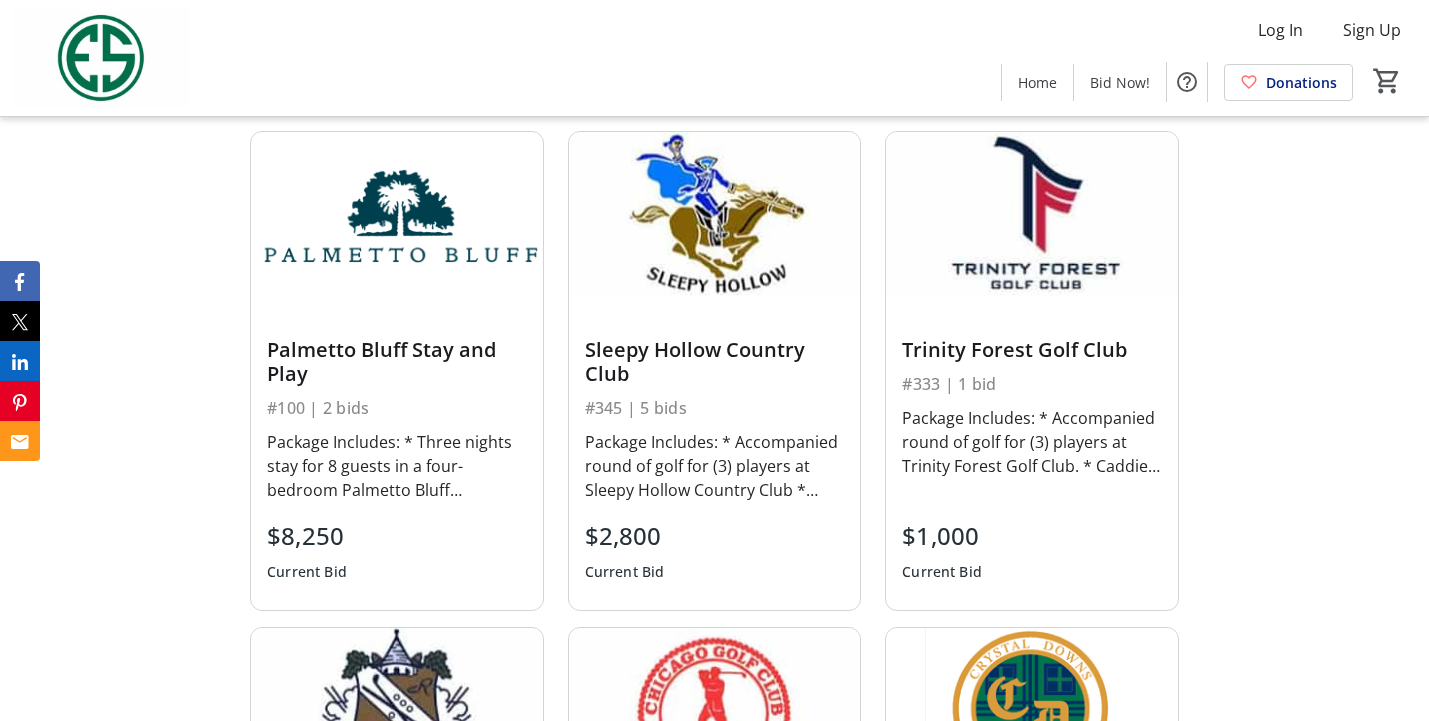 scroll, scrollTop: 744, scrollLeft: 0, axis: vertical 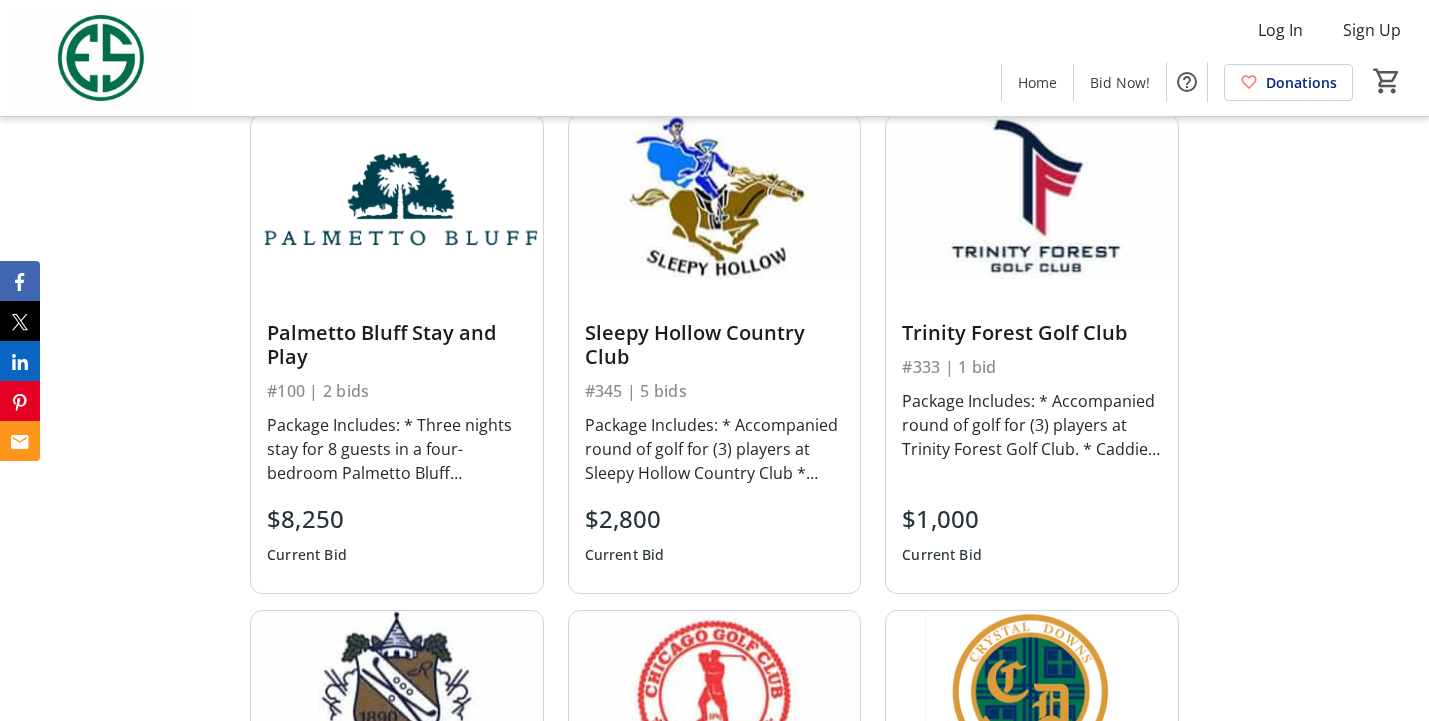 click at bounding box center (397, 294) 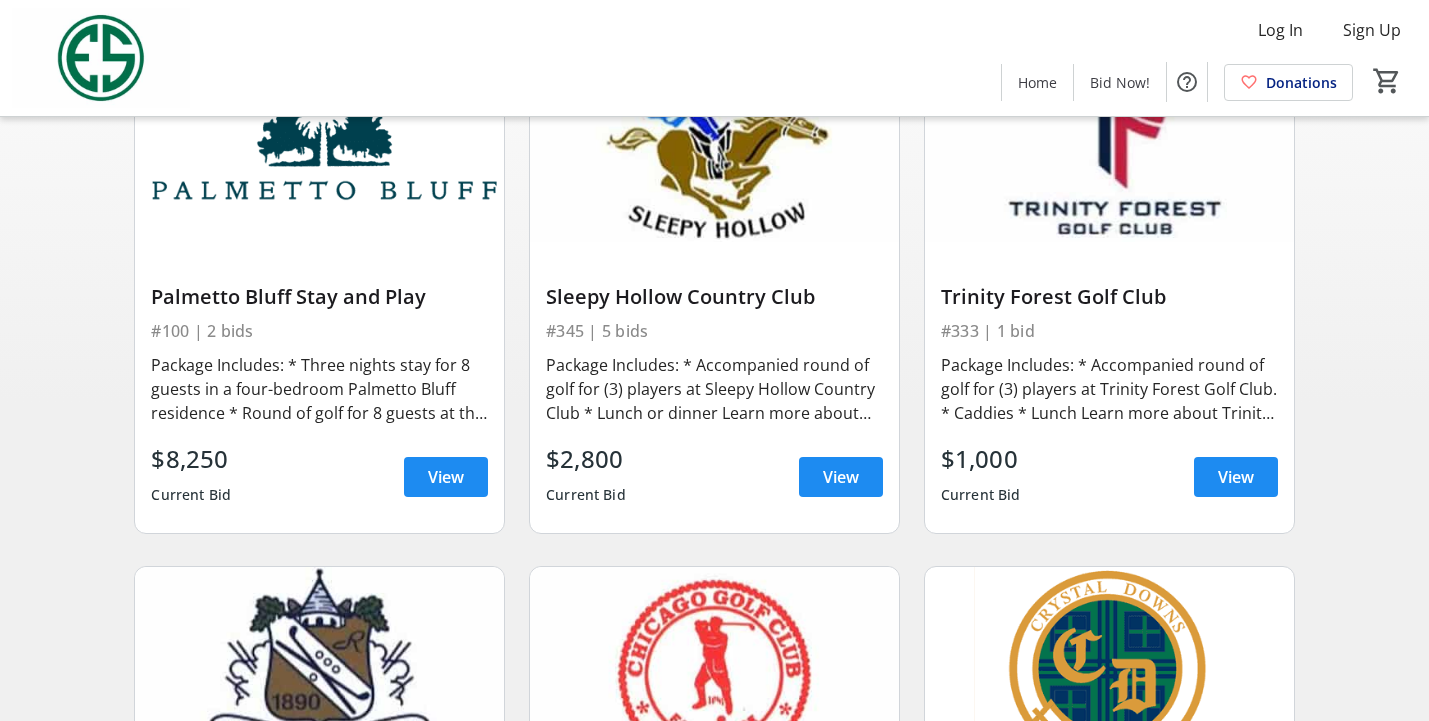 scroll, scrollTop: 341, scrollLeft: 0, axis: vertical 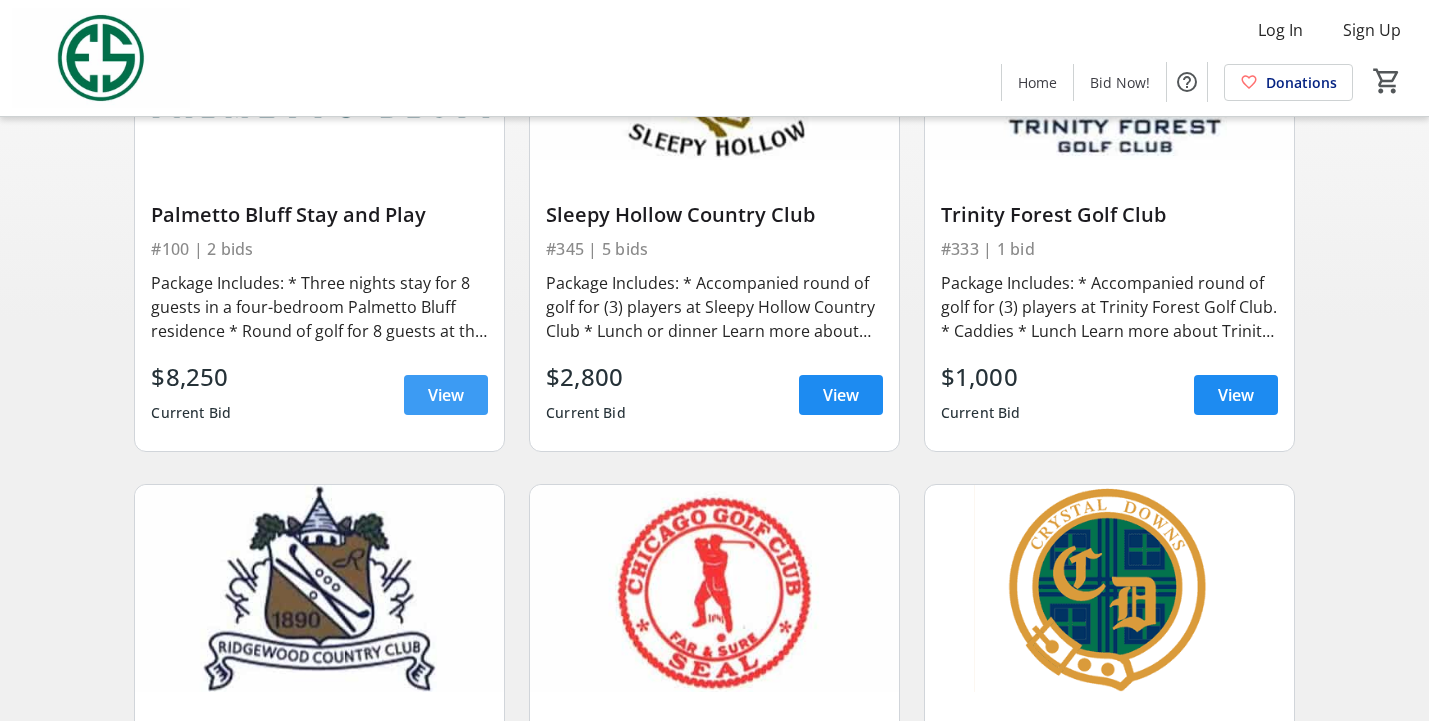 click on "View" at bounding box center (446, 395) 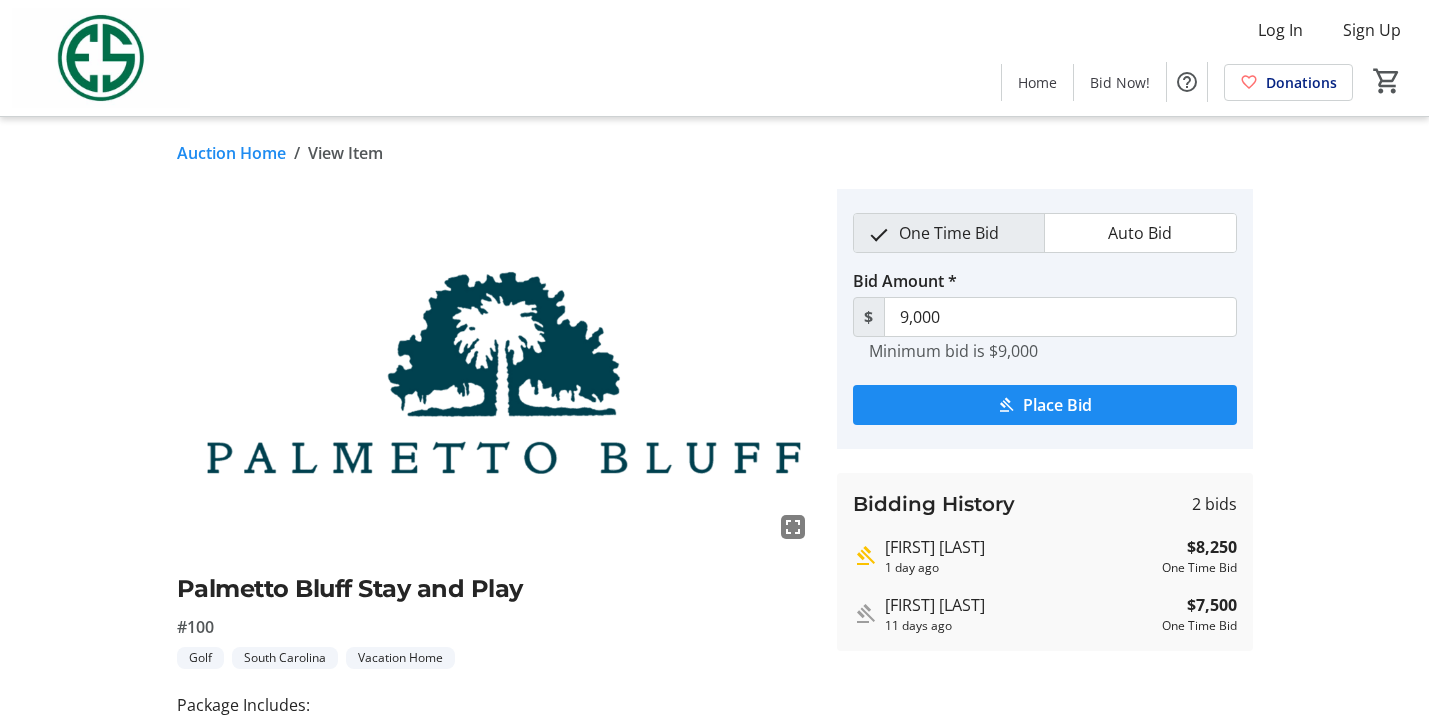 scroll, scrollTop: 0, scrollLeft: 0, axis: both 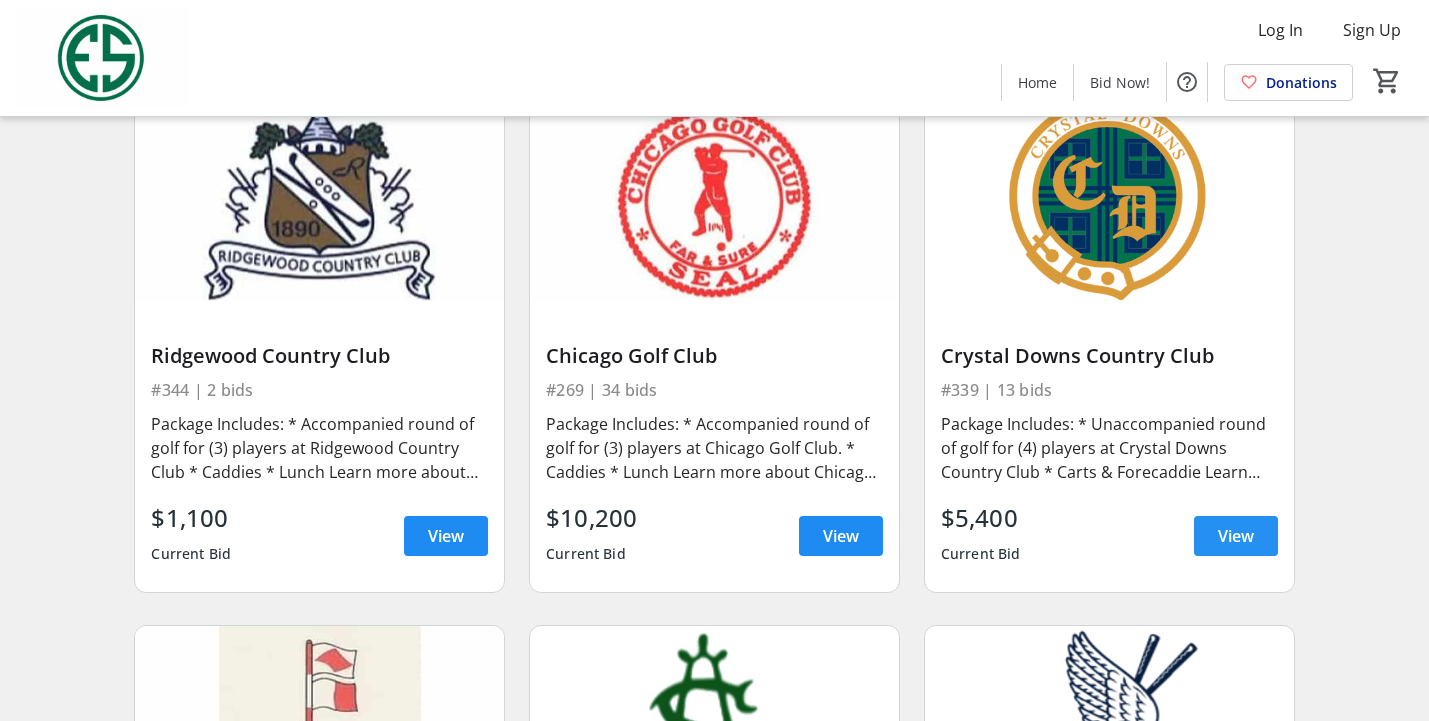 click at bounding box center [1236, 536] 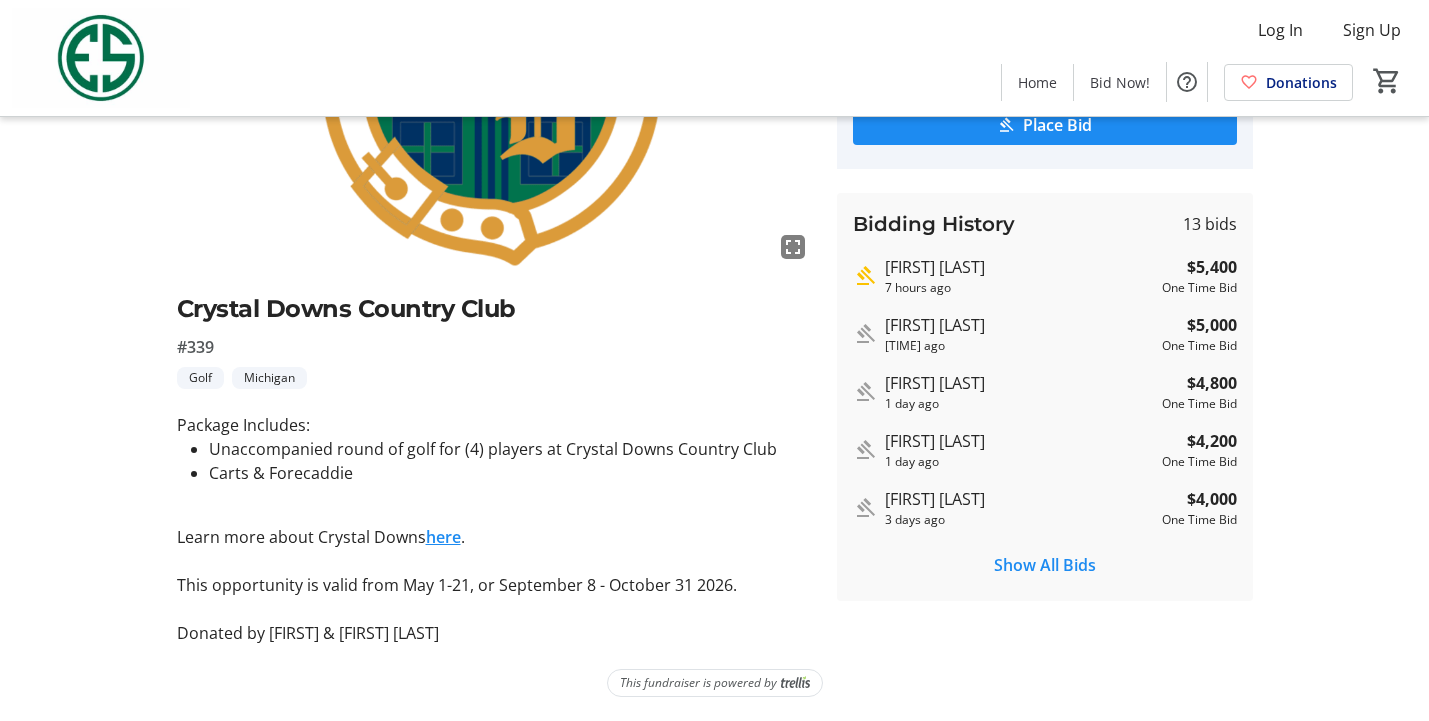 scroll, scrollTop: 280, scrollLeft: 0, axis: vertical 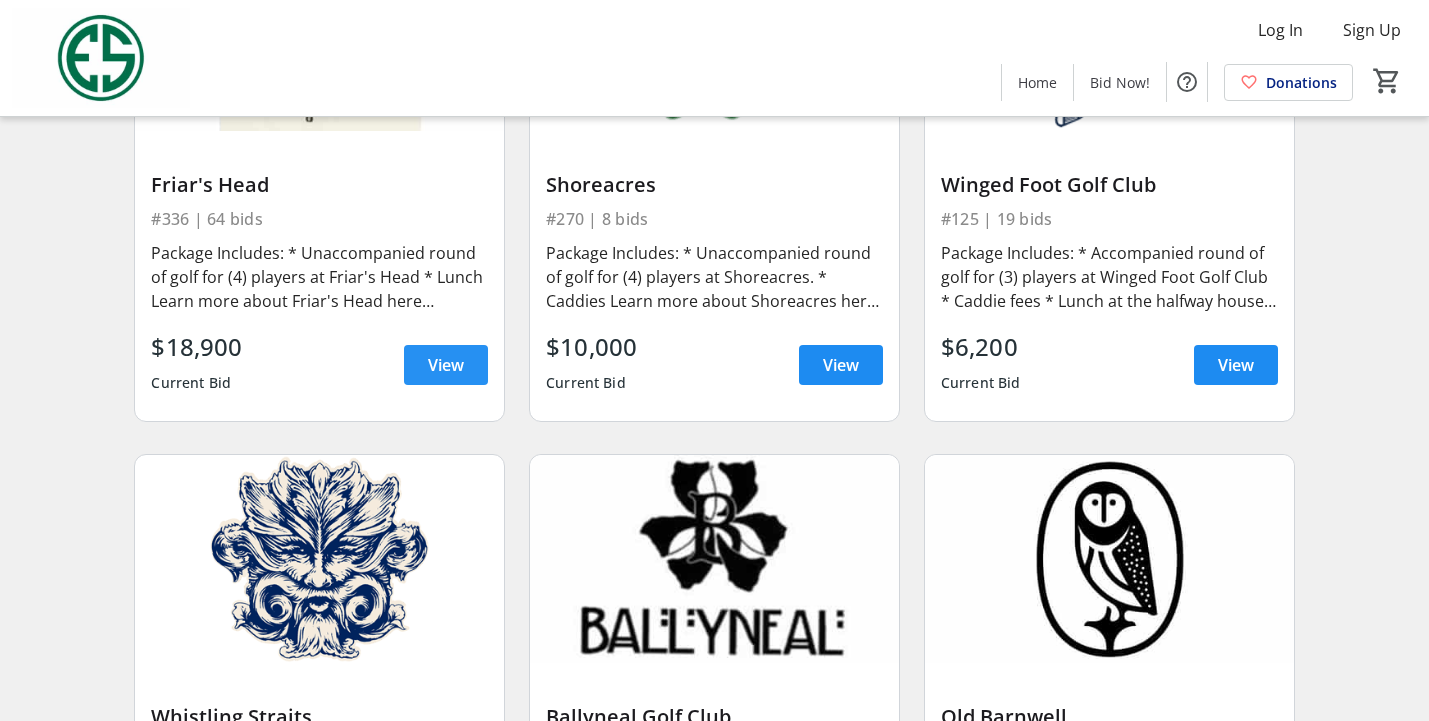 click on "View" at bounding box center [446, 365] 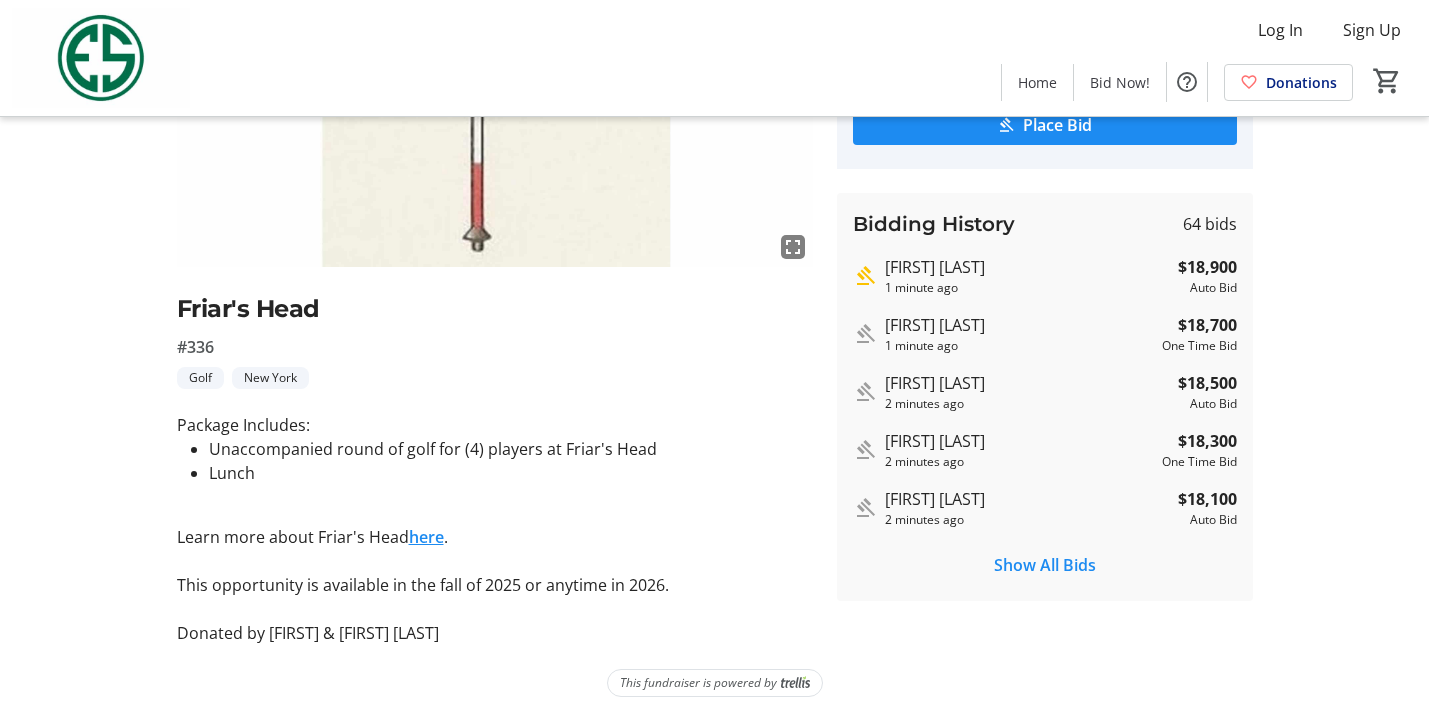 scroll, scrollTop: 280, scrollLeft: 0, axis: vertical 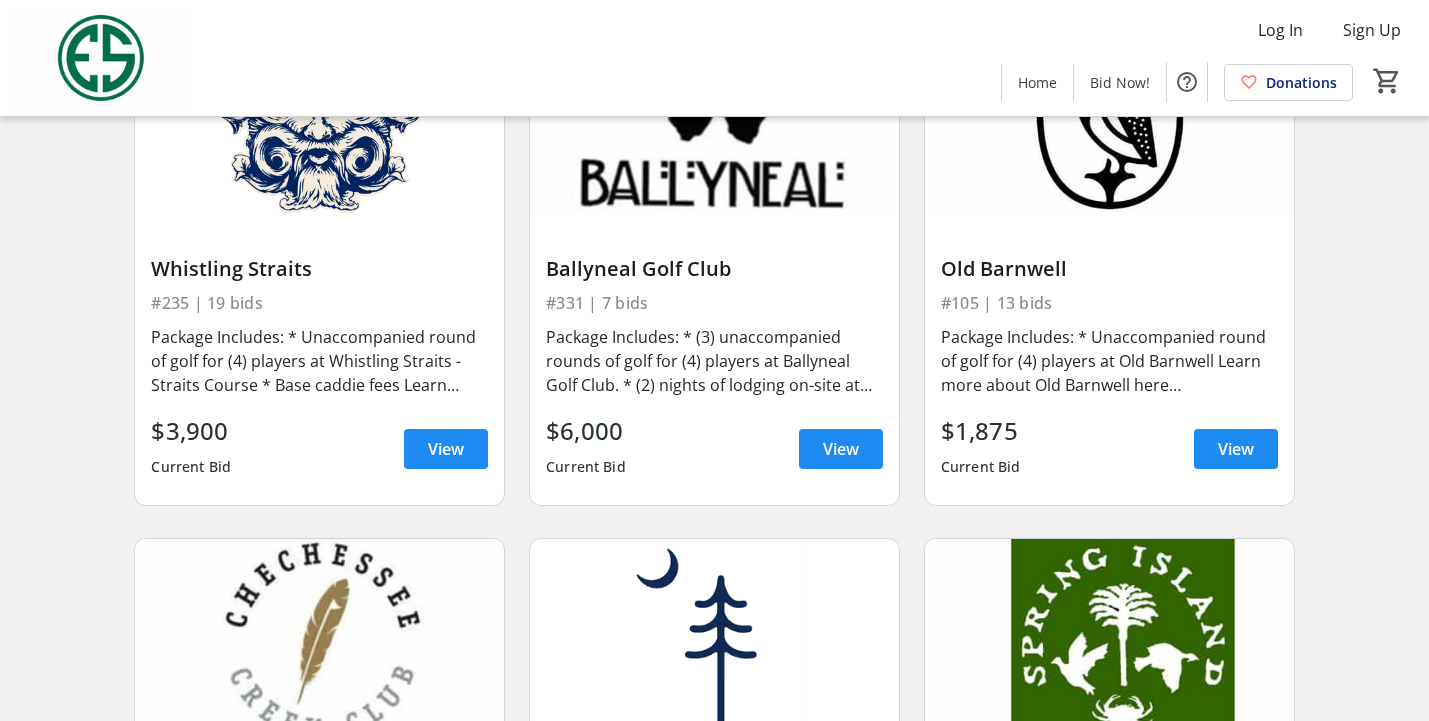 click at bounding box center (714, 110) 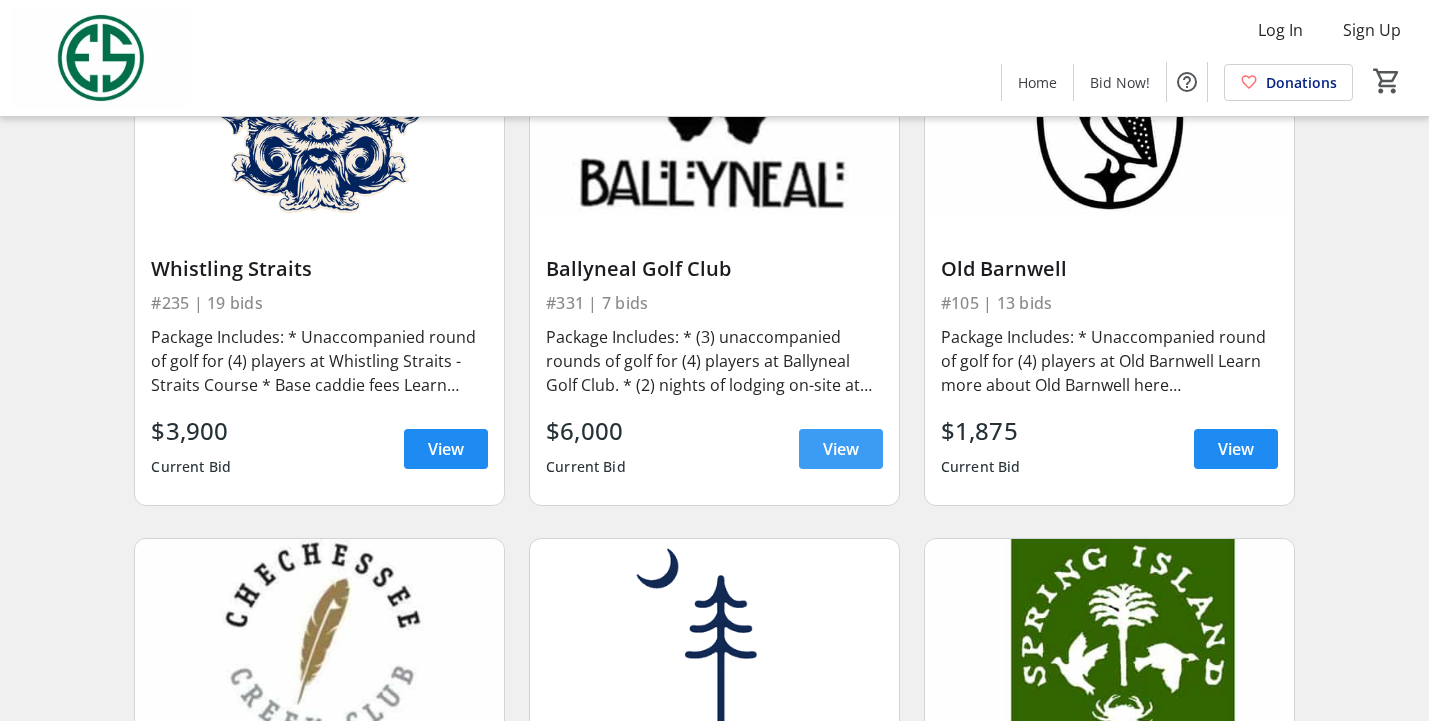 click on "View" at bounding box center [841, 449] 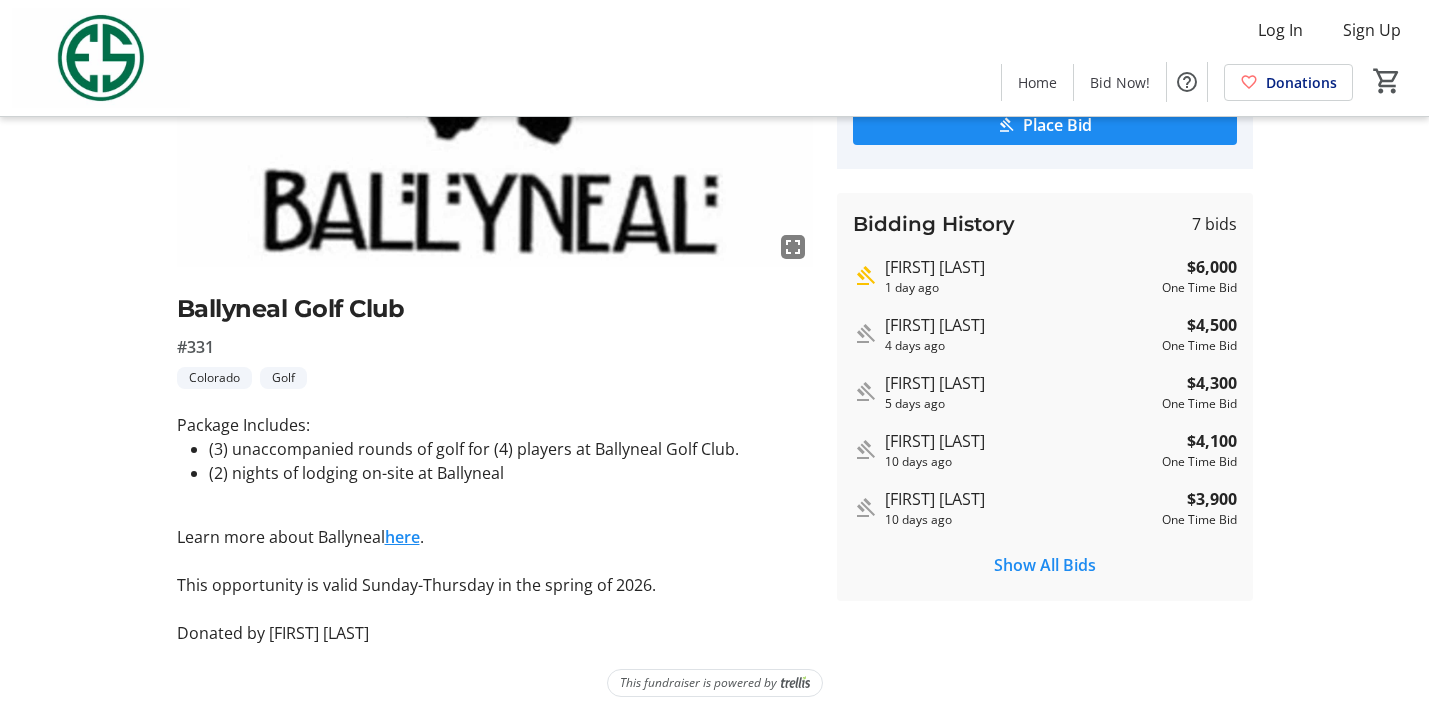 scroll, scrollTop: 280, scrollLeft: 0, axis: vertical 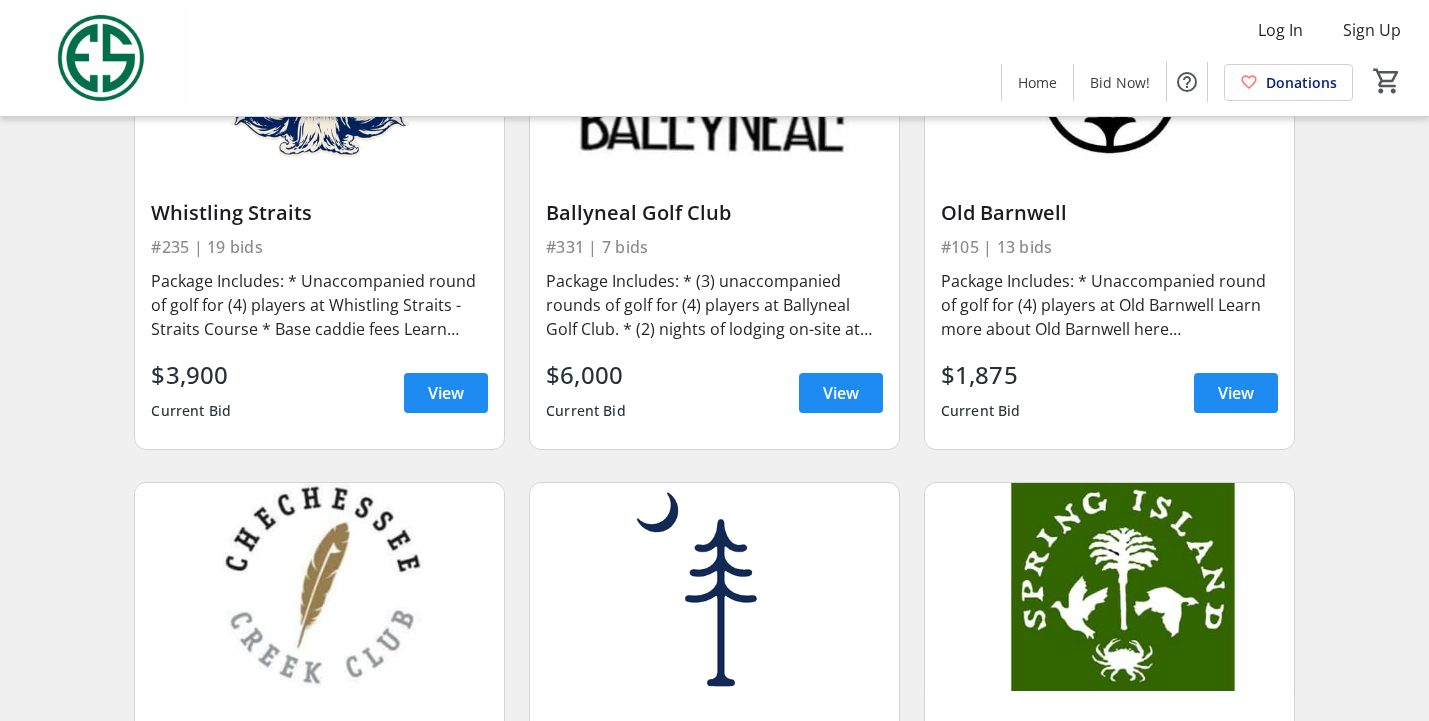 click on "Package Includes:  * Unaccompanied round of golf for (4) players at Whistling Straits - Straits    Course  * Base caddie fees Learn more about Whistling Straits here [https://www.kohlerwisconsin.com/golf/whistling-straits?nck=8776895753&id=ps_goo_hgk_br-core-other_2024_723096164334_f03&gad_source=1&gad_campaignid=21096031165&gbraid=0AAAAADEmHoSP9VFLFNIPlbTnAbQ5Oe9qo&gclid=Cj0KCQjwss3DBhC3ARIsALdgYxNiXv-CUBwjZgY-qcEXyKERdYRptg6tubdQtleNjLo_ufQbYgE9SVgaAoX1EALw_wcB&gclsrc=aw.ds]. Donated by Whistling Straits & Blackwolf Run" at bounding box center [319, 305] 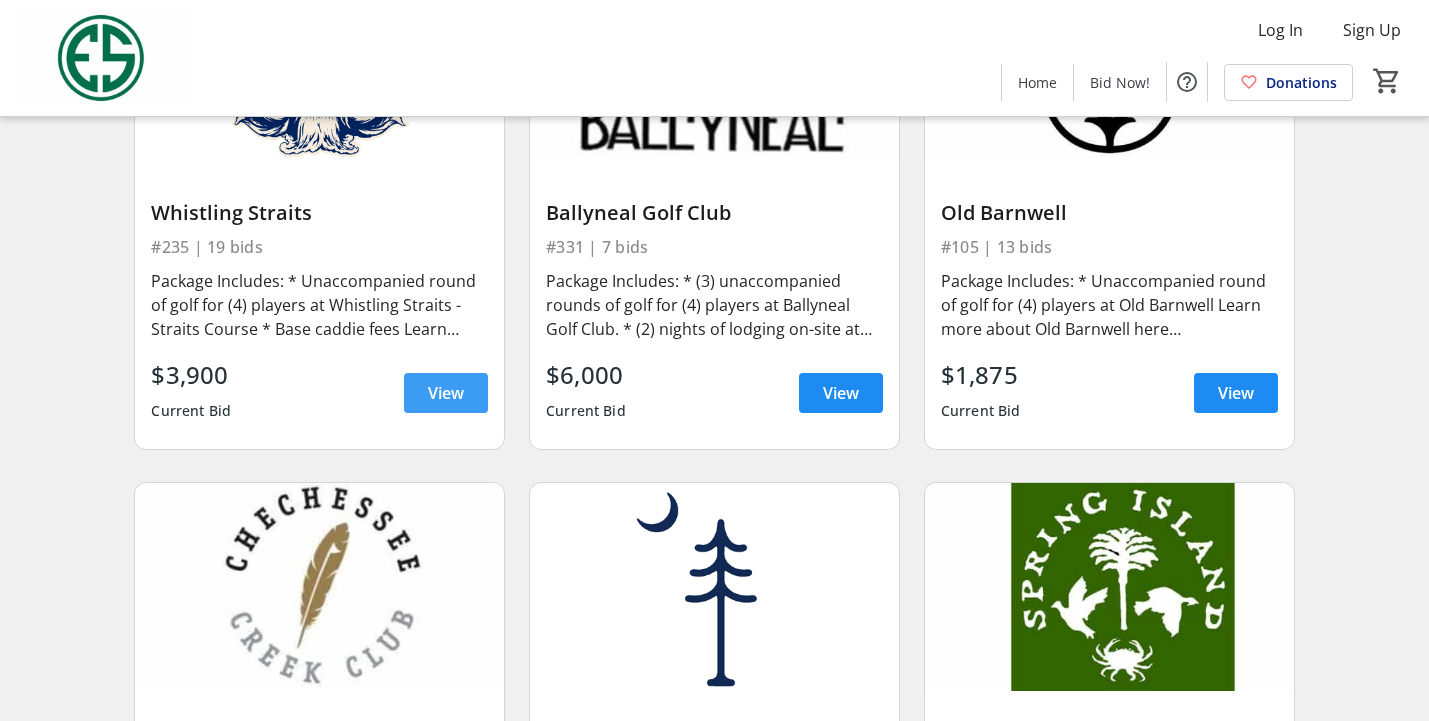click at bounding box center (446, 393) 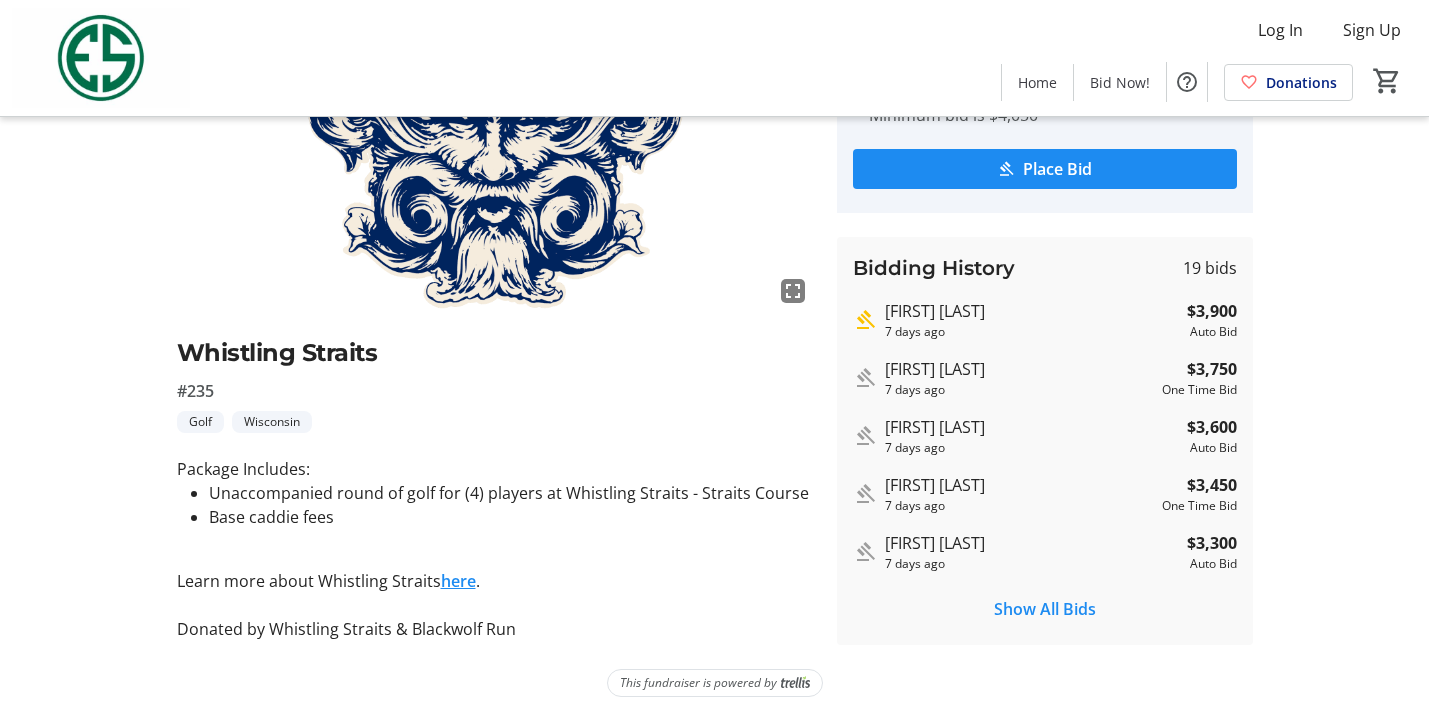 scroll, scrollTop: 236, scrollLeft: 0, axis: vertical 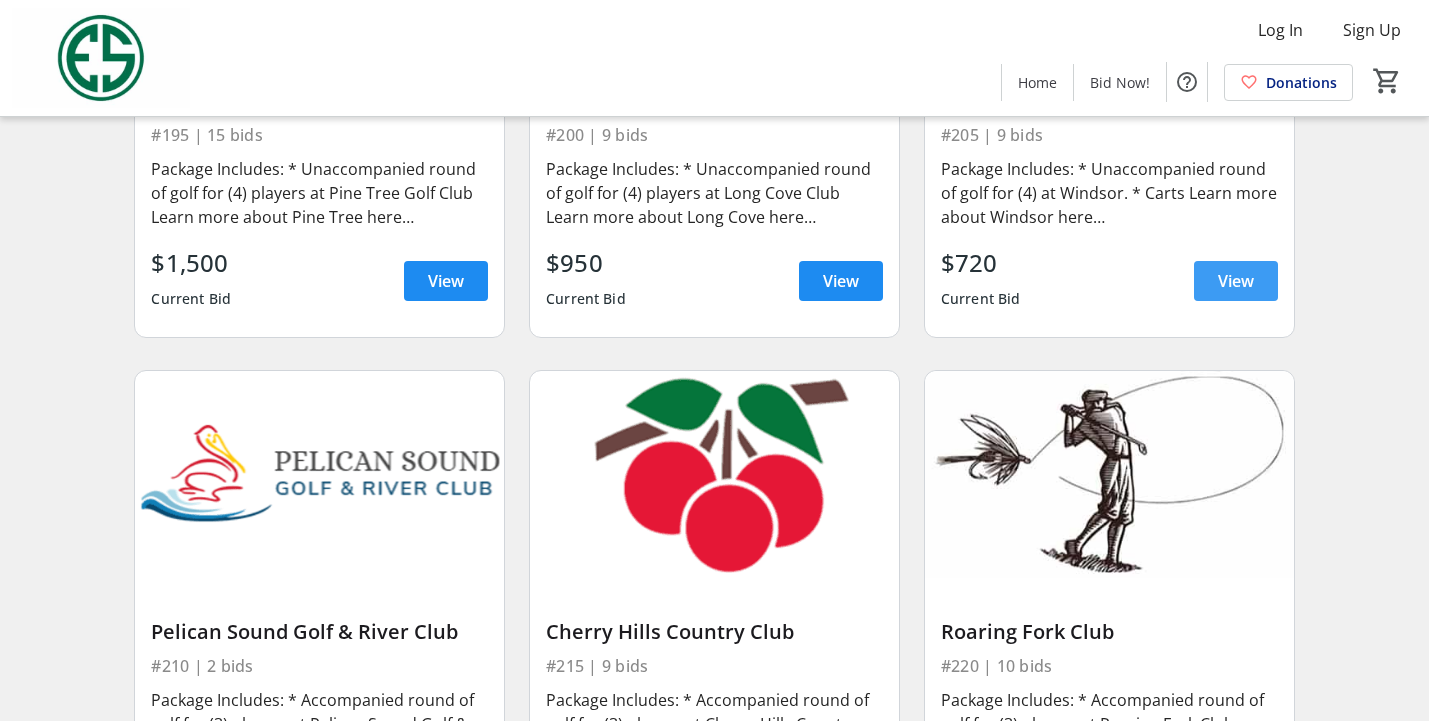 click on "View" at bounding box center [1236, 281] 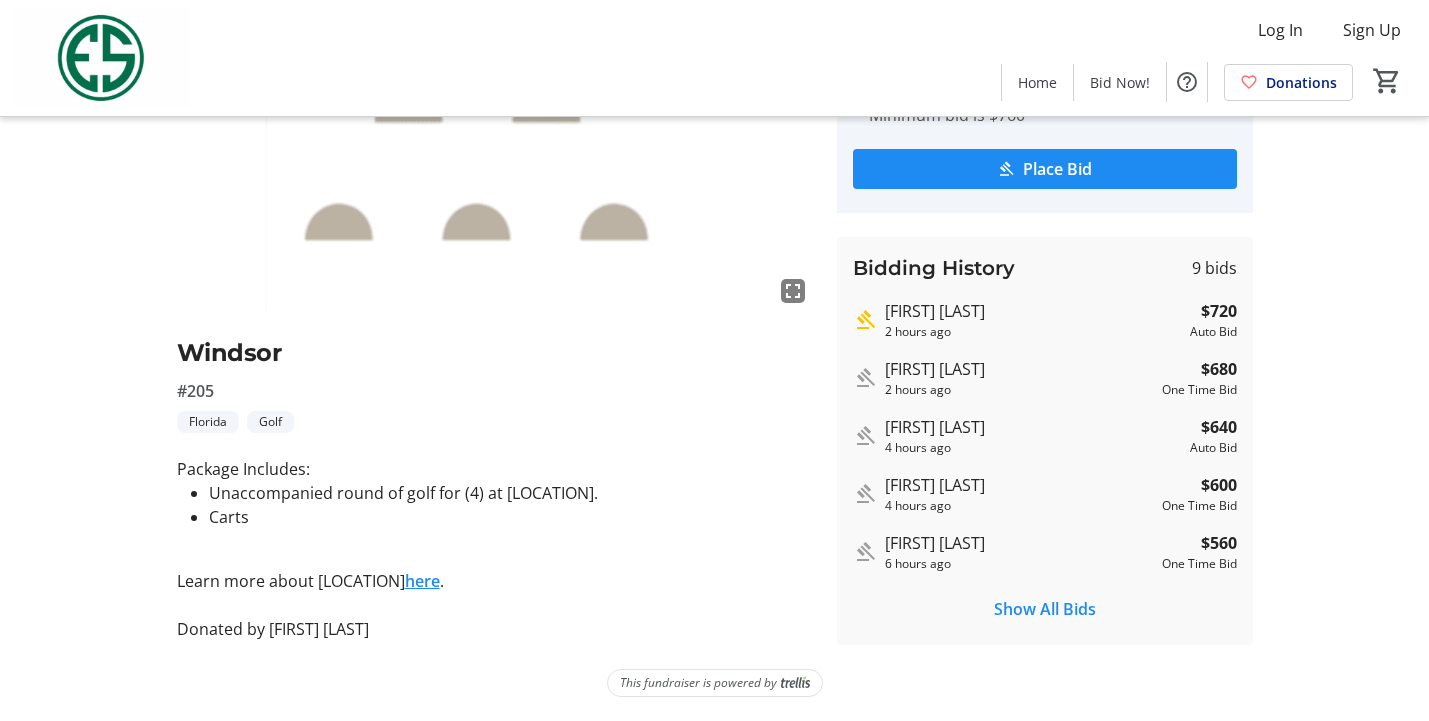 scroll, scrollTop: 236, scrollLeft: 0, axis: vertical 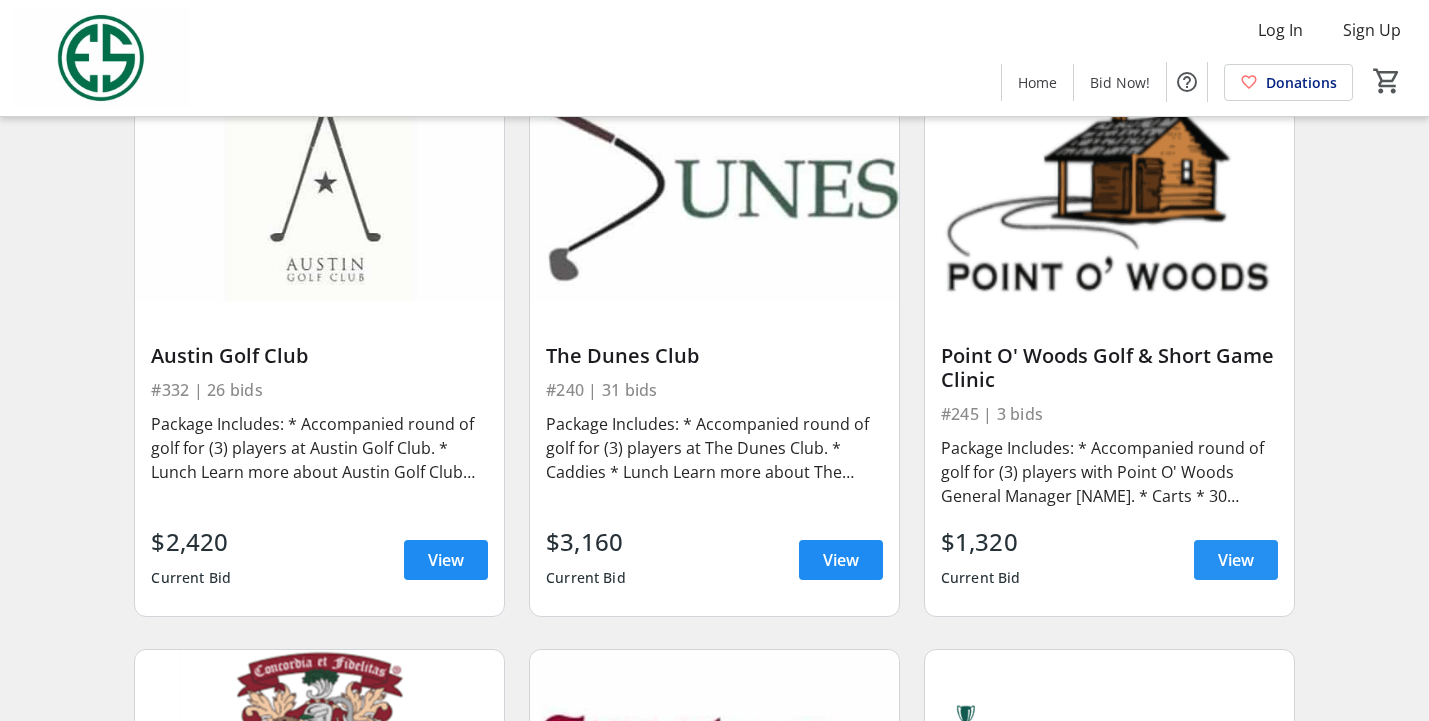 click on "View" at bounding box center (1236, 560) 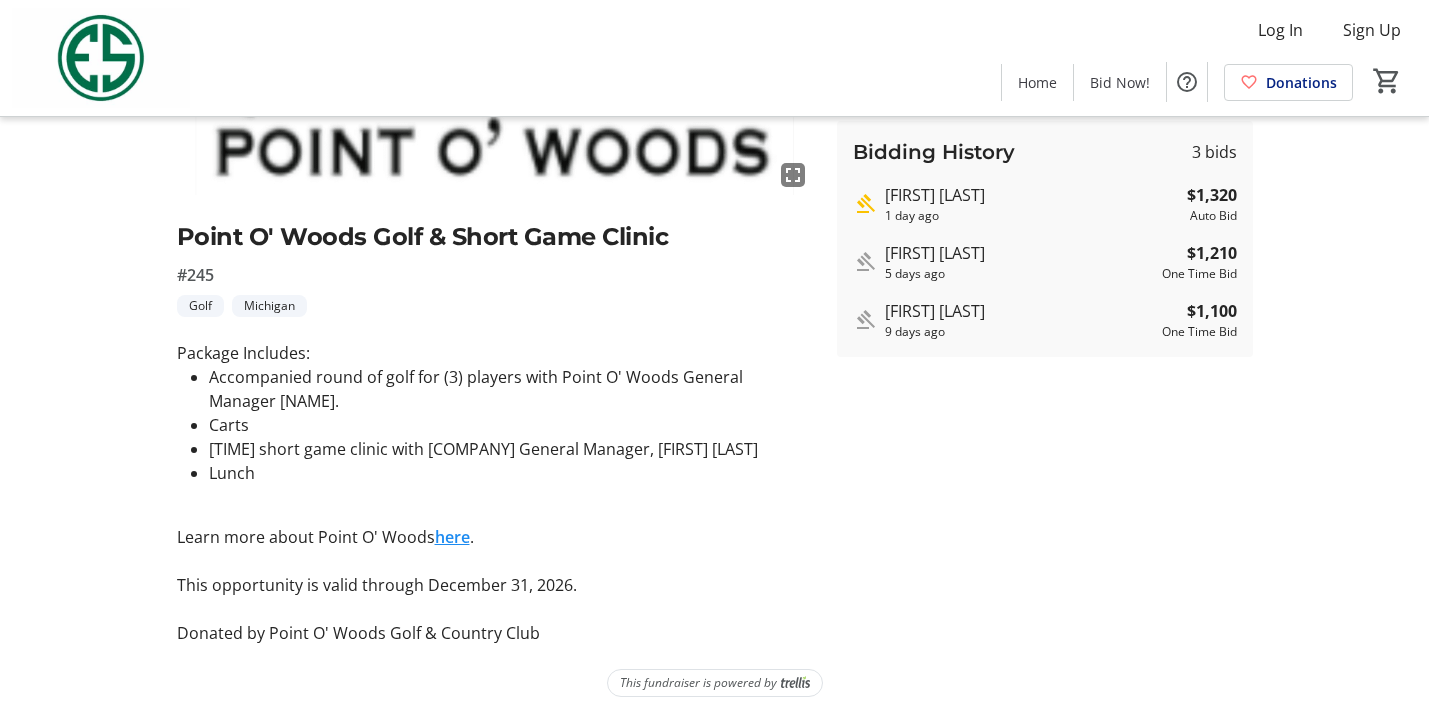 scroll, scrollTop: 352, scrollLeft: 0, axis: vertical 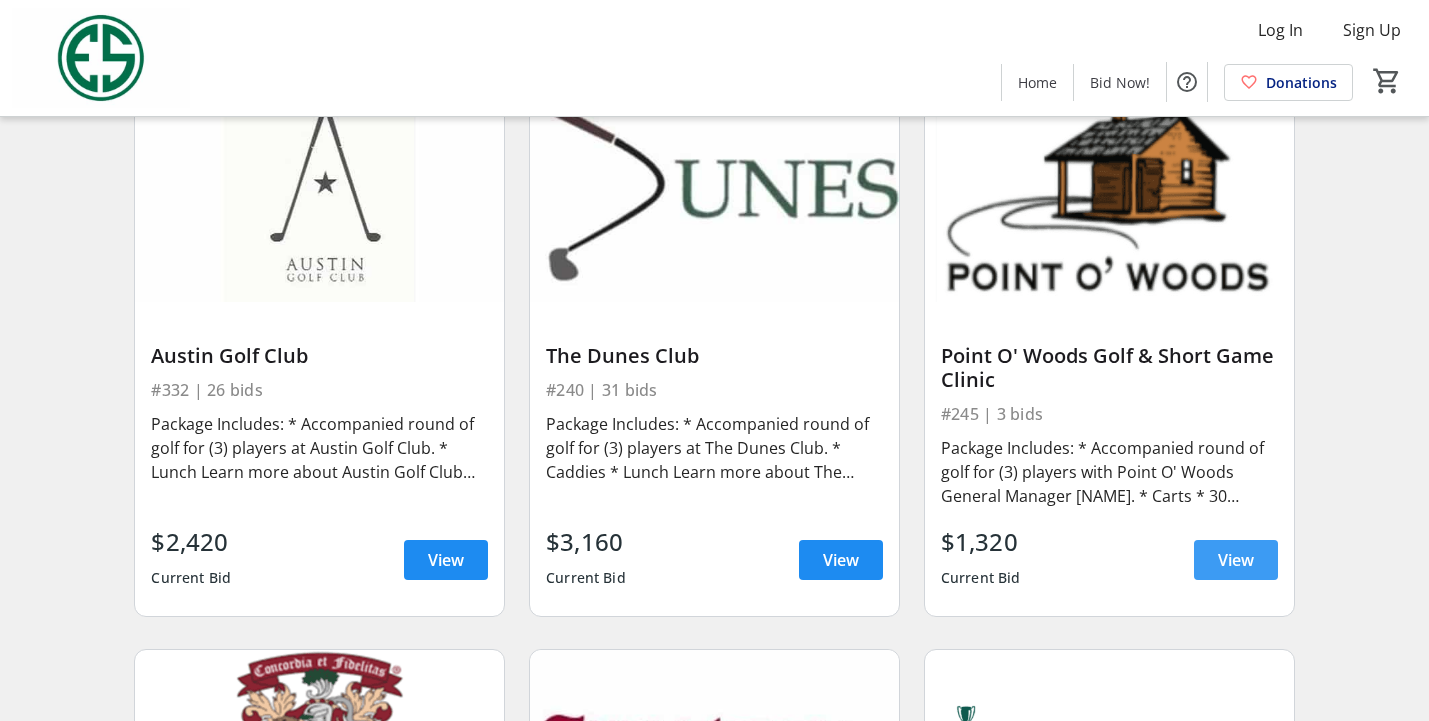 click at bounding box center (1236, 560) 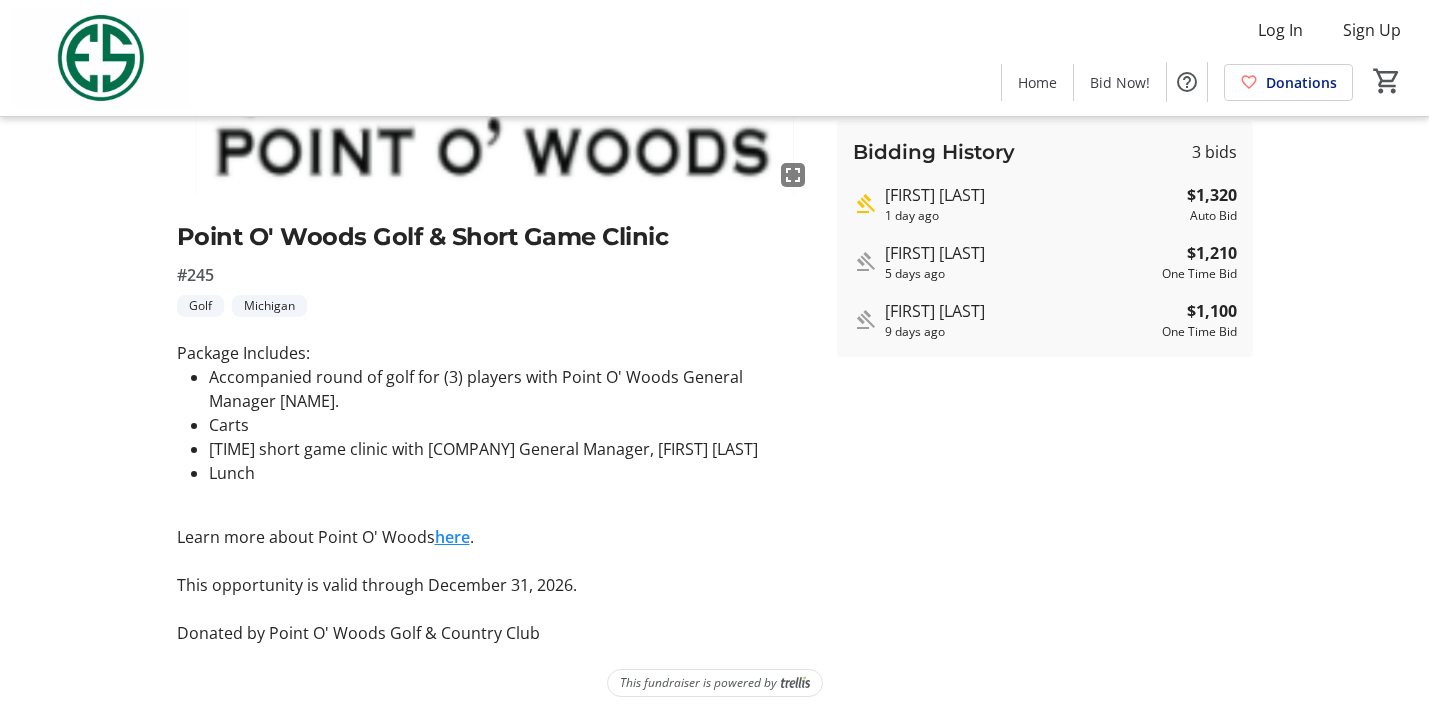 scroll, scrollTop: 352, scrollLeft: 0, axis: vertical 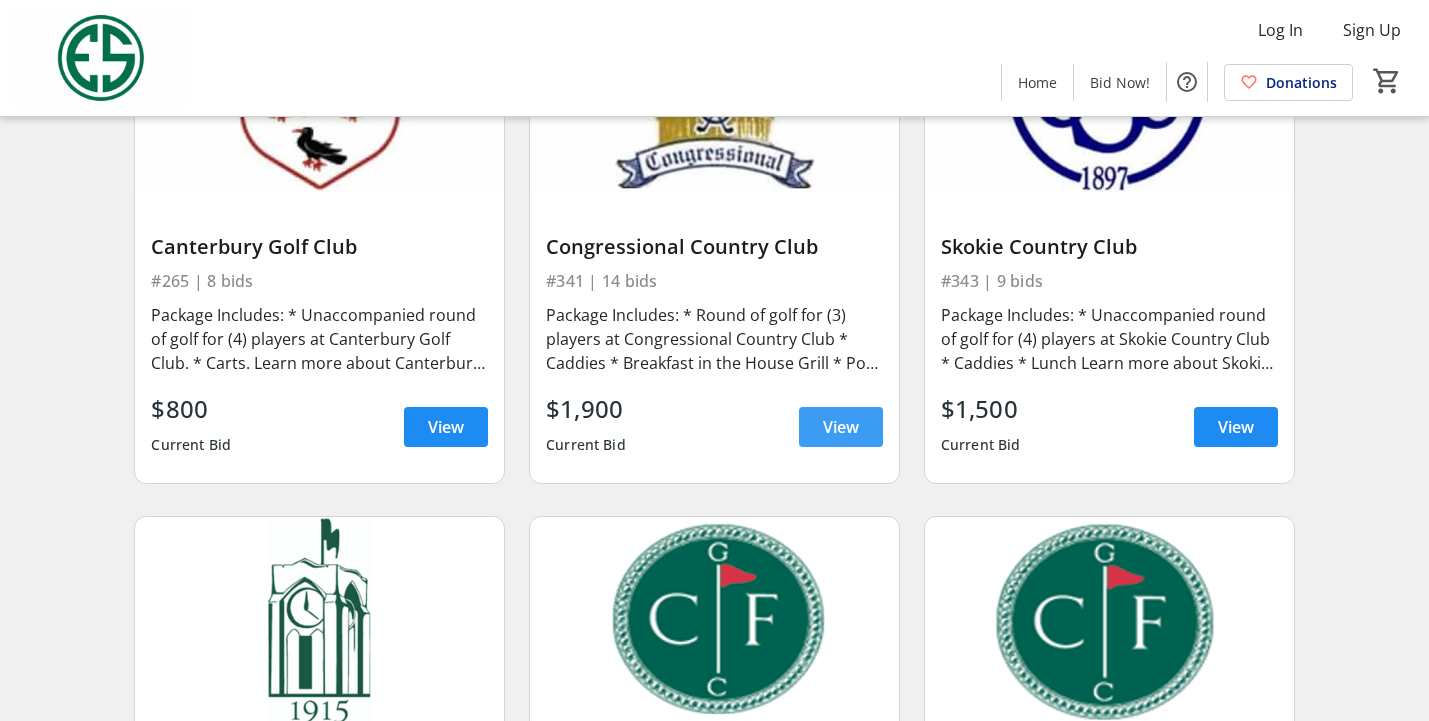 click on "View" at bounding box center (841, 427) 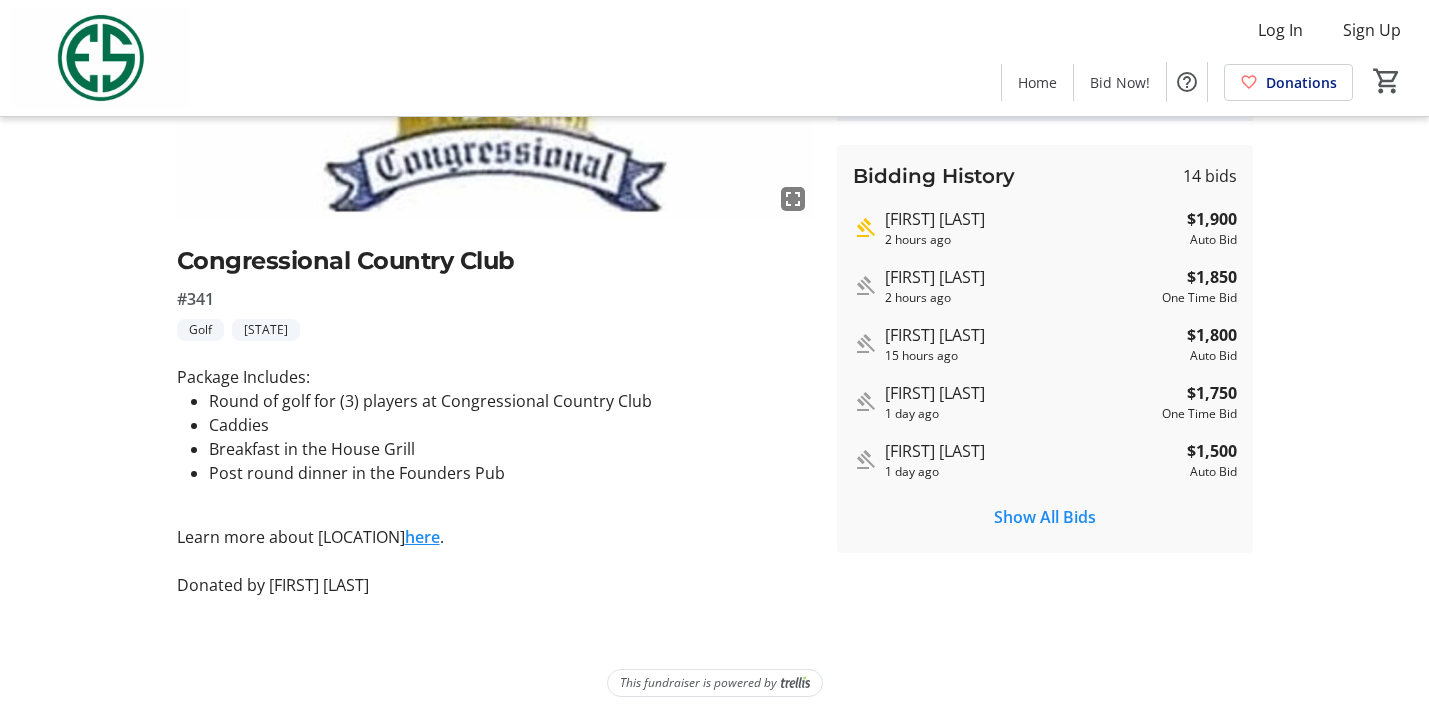 scroll, scrollTop: 328, scrollLeft: 0, axis: vertical 